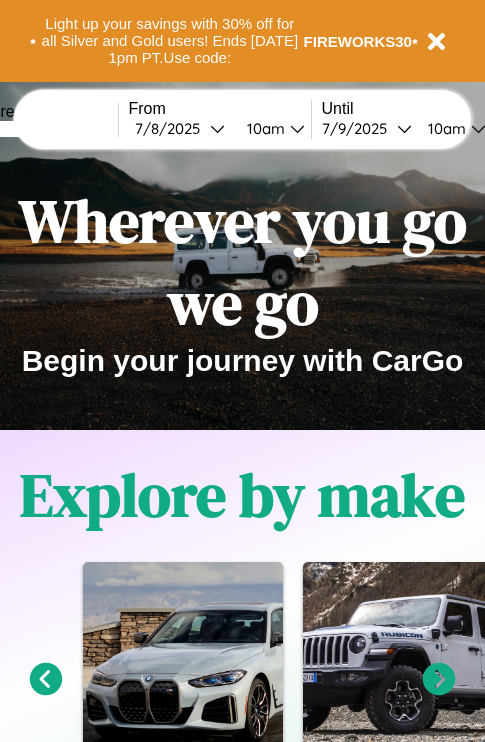 scroll, scrollTop: 2423, scrollLeft: 0, axis: vertical 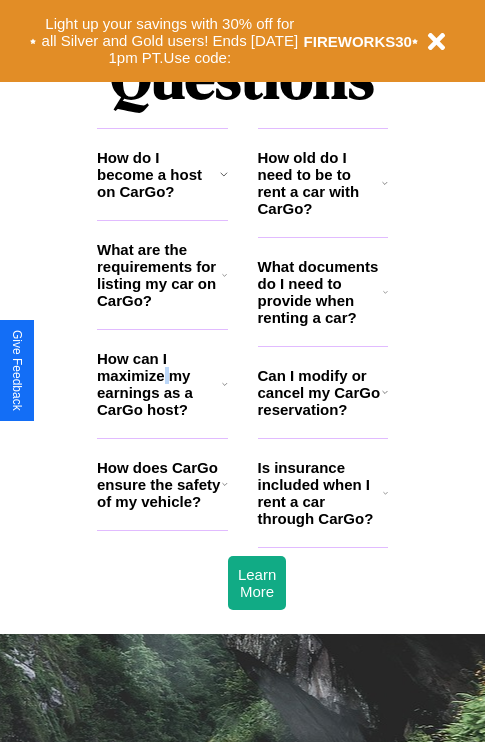 click on "How can I maximize my earnings as a CarGo host?" at bounding box center (159, 384) 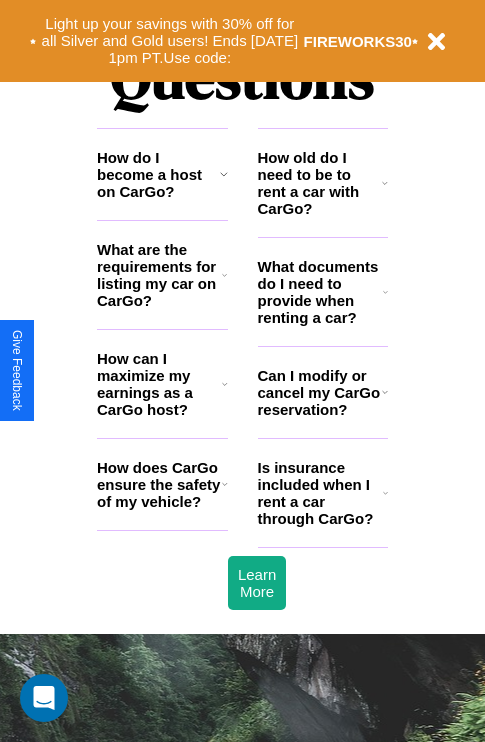 click on "Is insurance included when I rent a car through CarGo?" at bounding box center (320, 493) 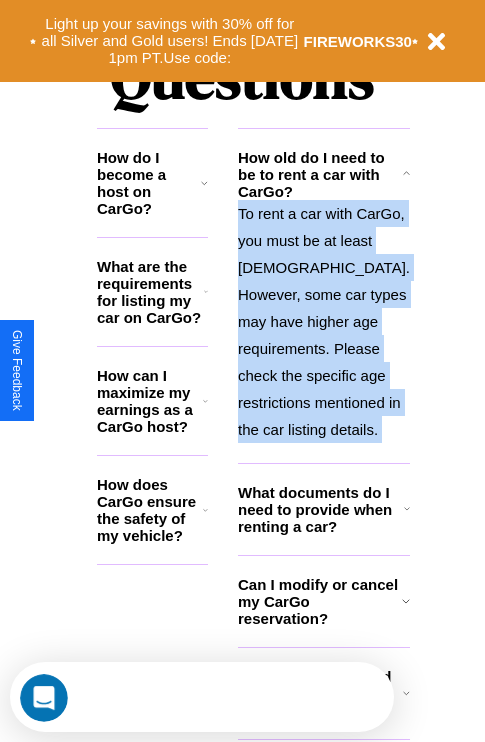 scroll, scrollTop: 0, scrollLeft: 0, axis: both 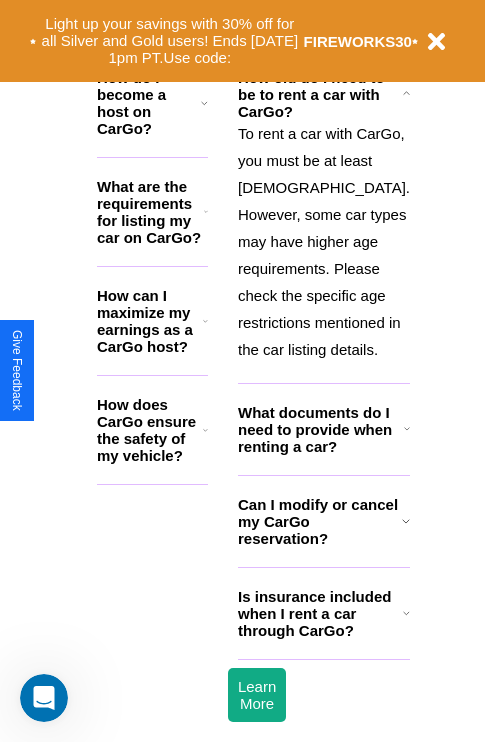 click on "Can I modify or cancel my CarGo reservation?" at bounding box center (320, 521) 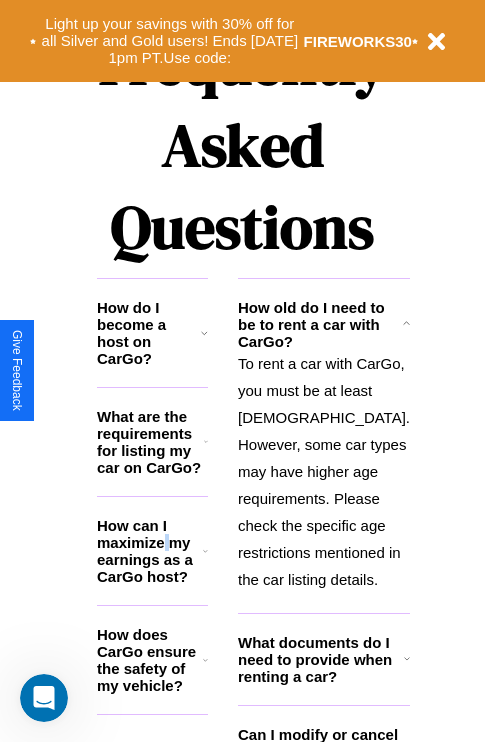scroll, scrollTop: 1558, scrollLeft: 0, axis: vertical 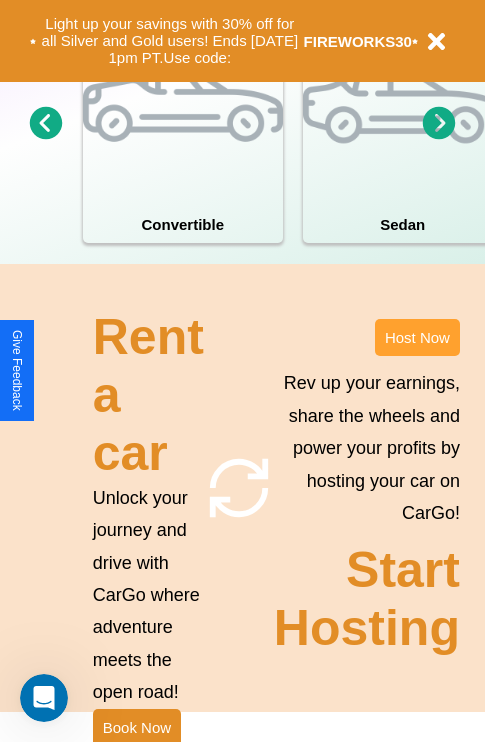 click on "Host Now" at bounding box center [417, 337] 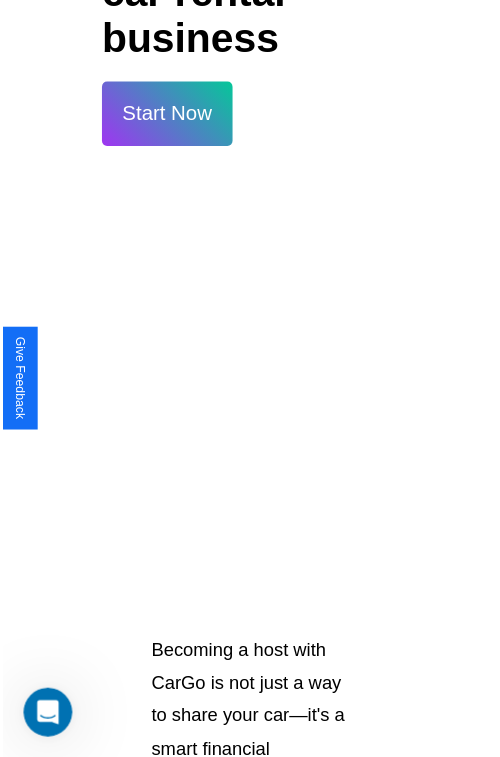 scroll, scrollTop: 35, scrollLeft: 0, axis: vertical 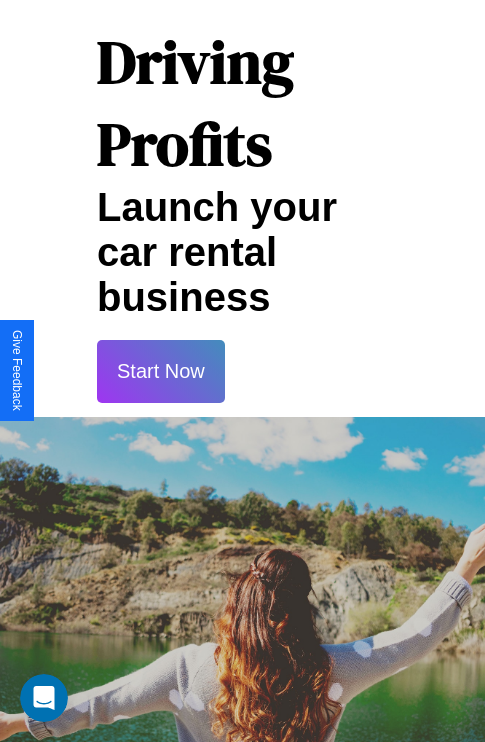 click on "Start Now" at bounding box center [161, 371] 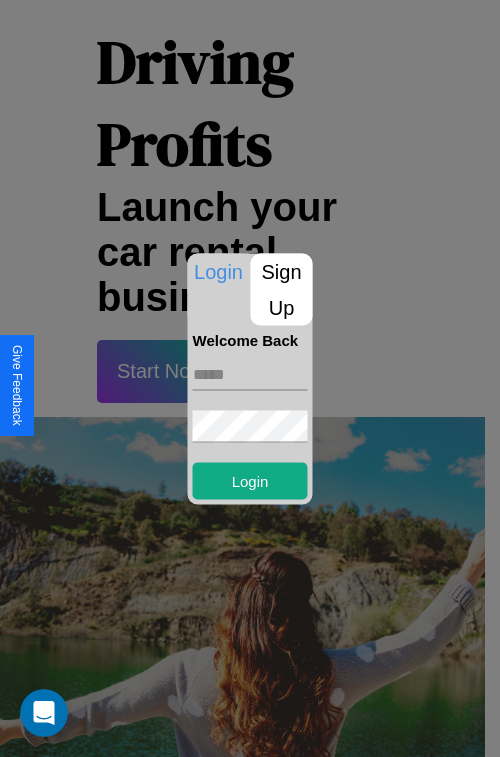 click on "Sign Up" at bounding box center [282, 289] 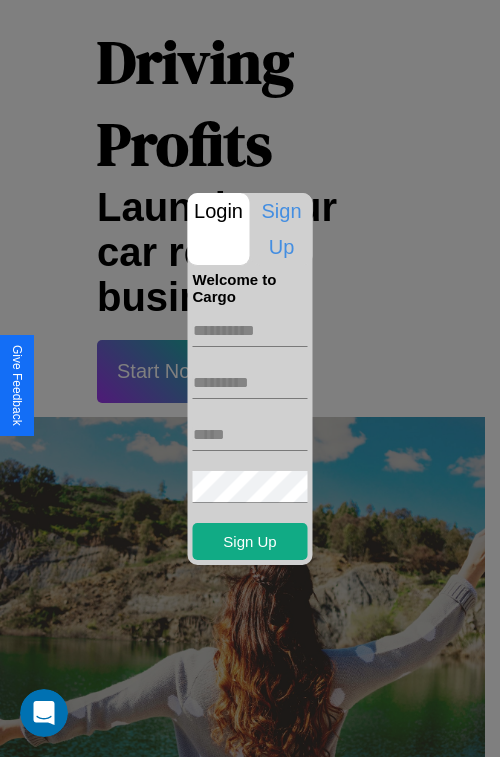 click at bounding box center (250, 331) 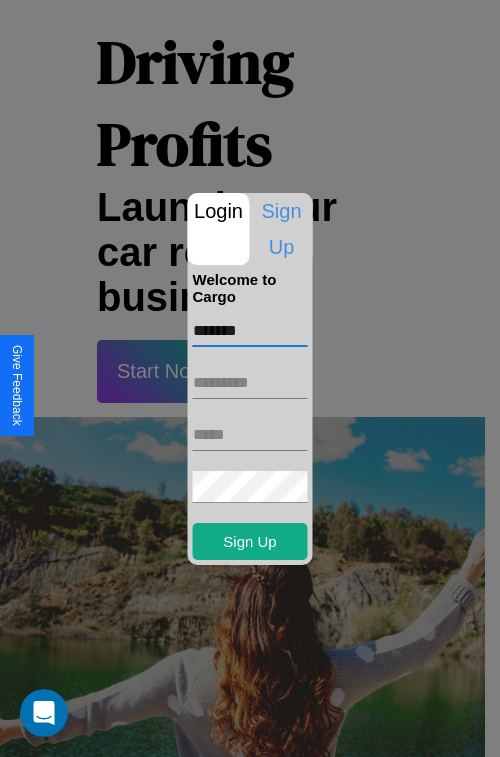 type on "*******" 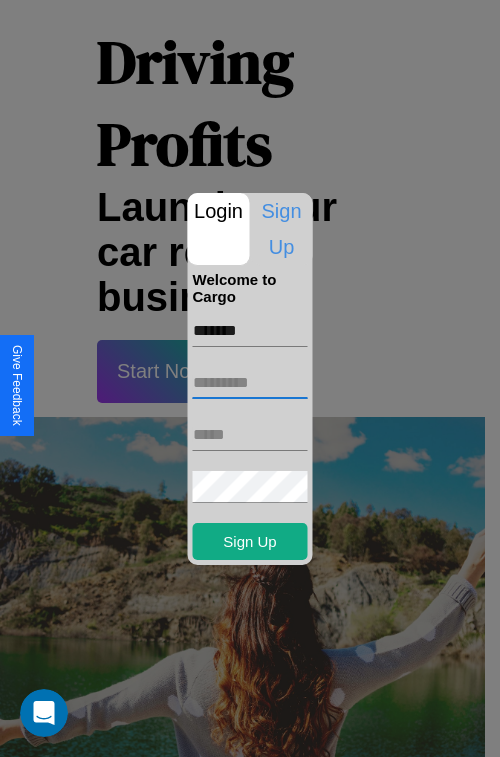 click at bounding box center [250, 383] 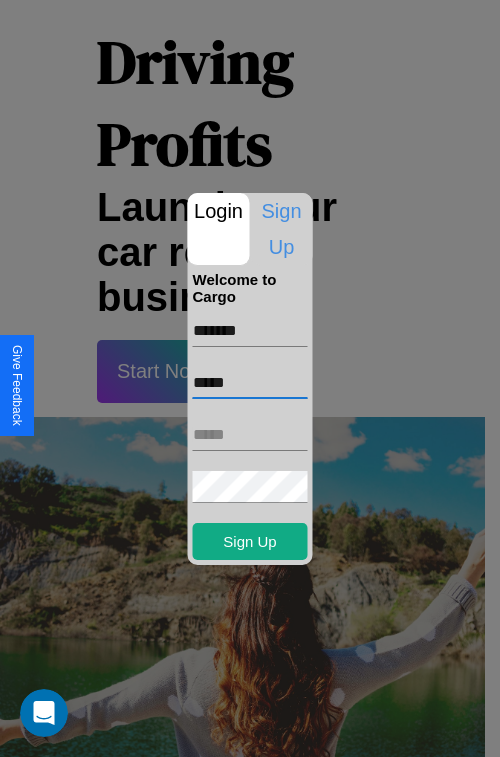 type on "*****" 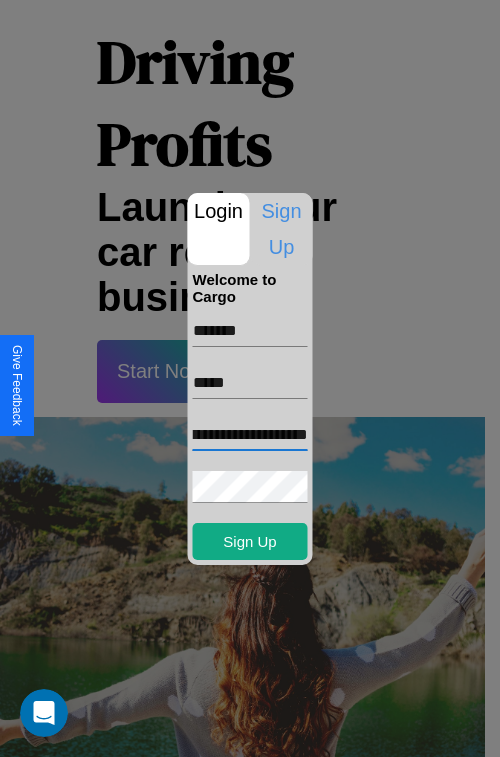 scroll, scrollTop: 0, scrollLeft: 62, axis: horizontal 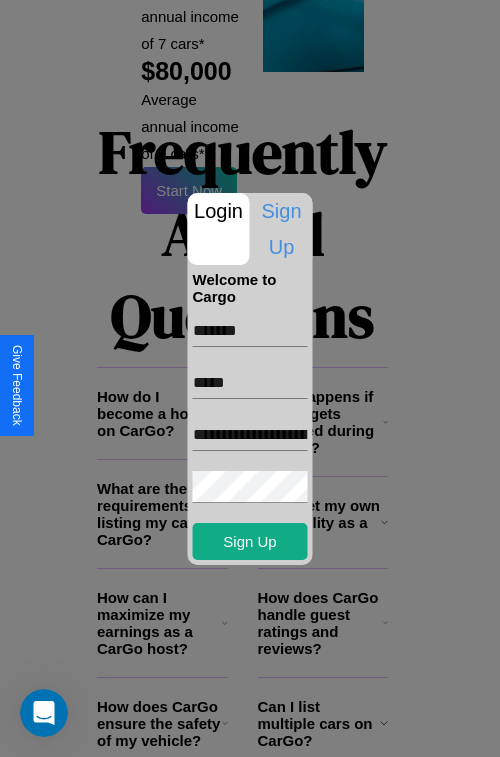 click at bounding box center [250, 378] 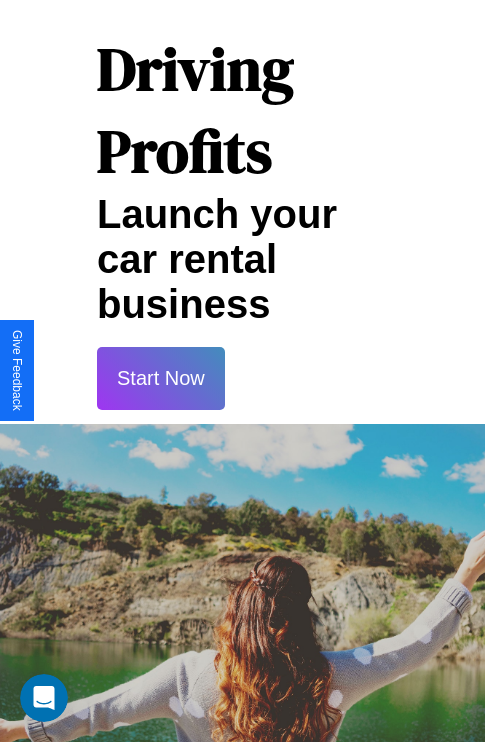 click on "Start Now" at bounding box center (161, 378) 